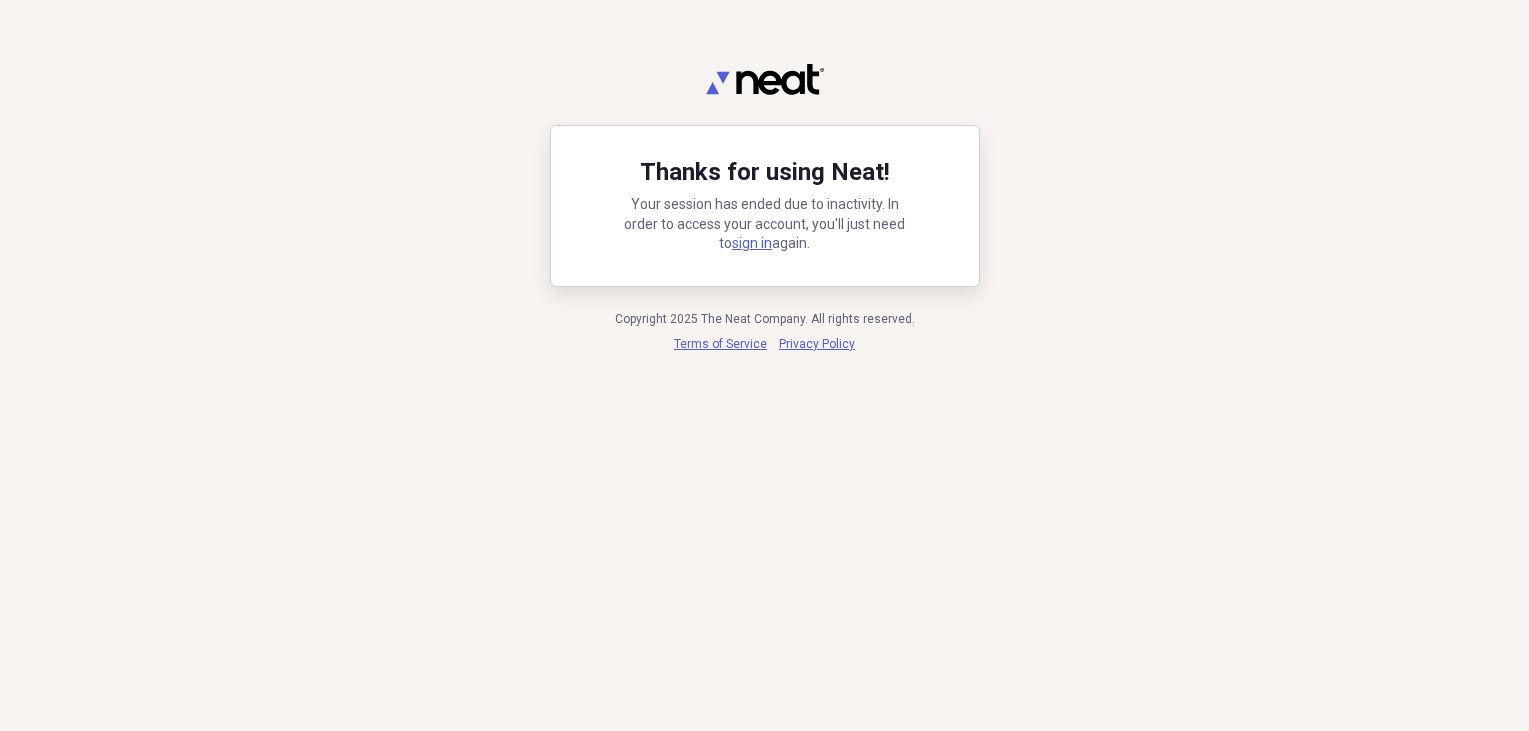 scroll, scrollTop: 0, scrollLeft: 0, axis: both 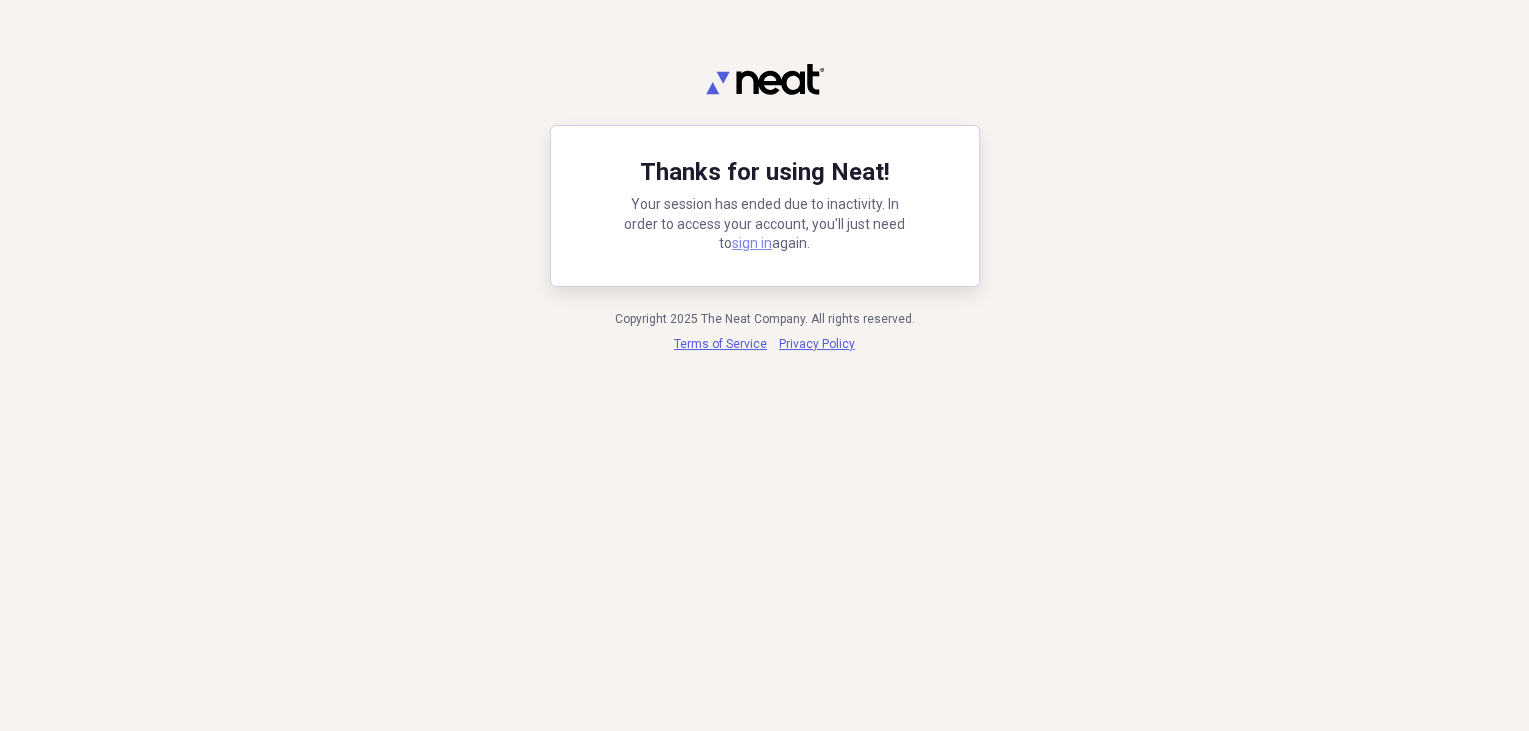 click on "sign in" at bounding box center (752, 243) 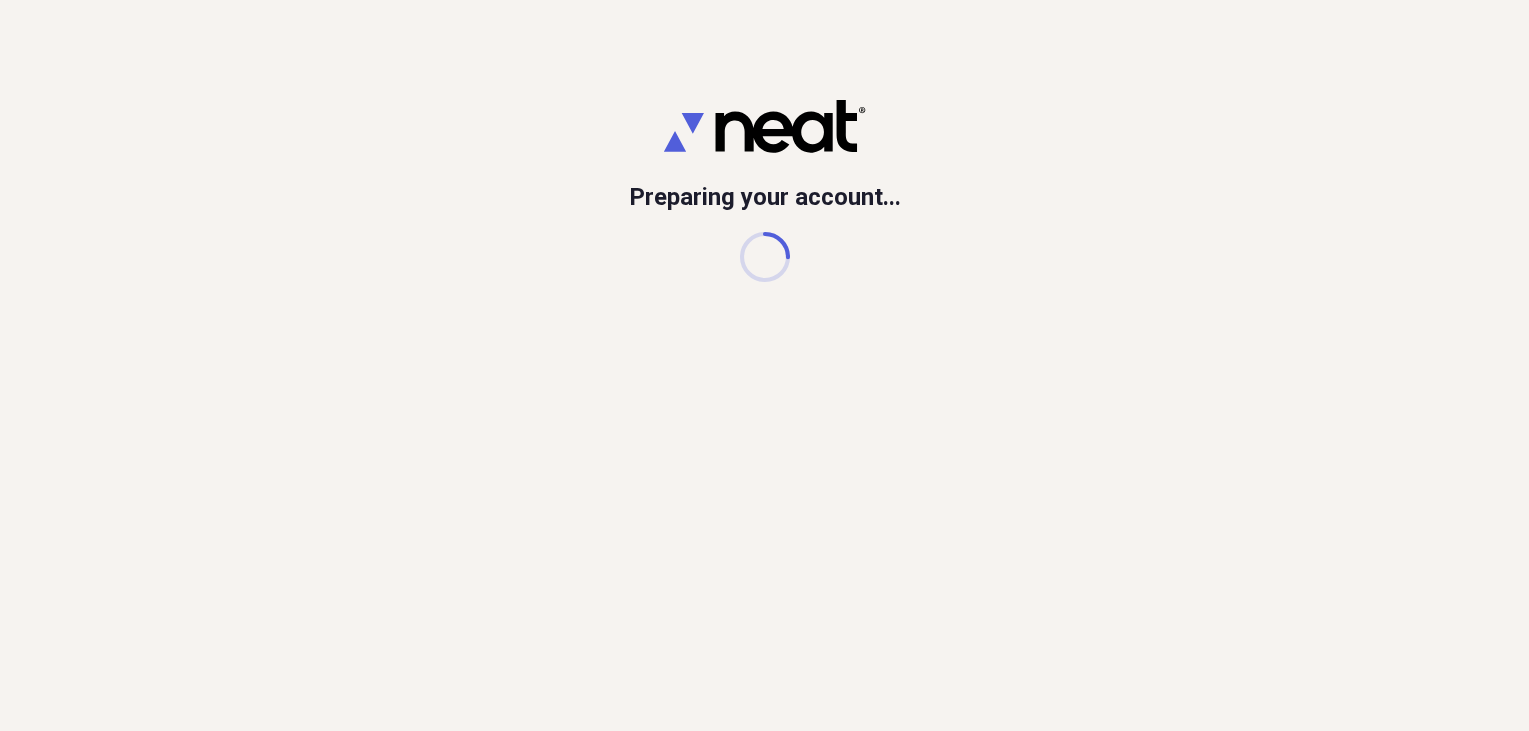 scroll, scrollTop: 0, scrollLeft: 0, axis: both 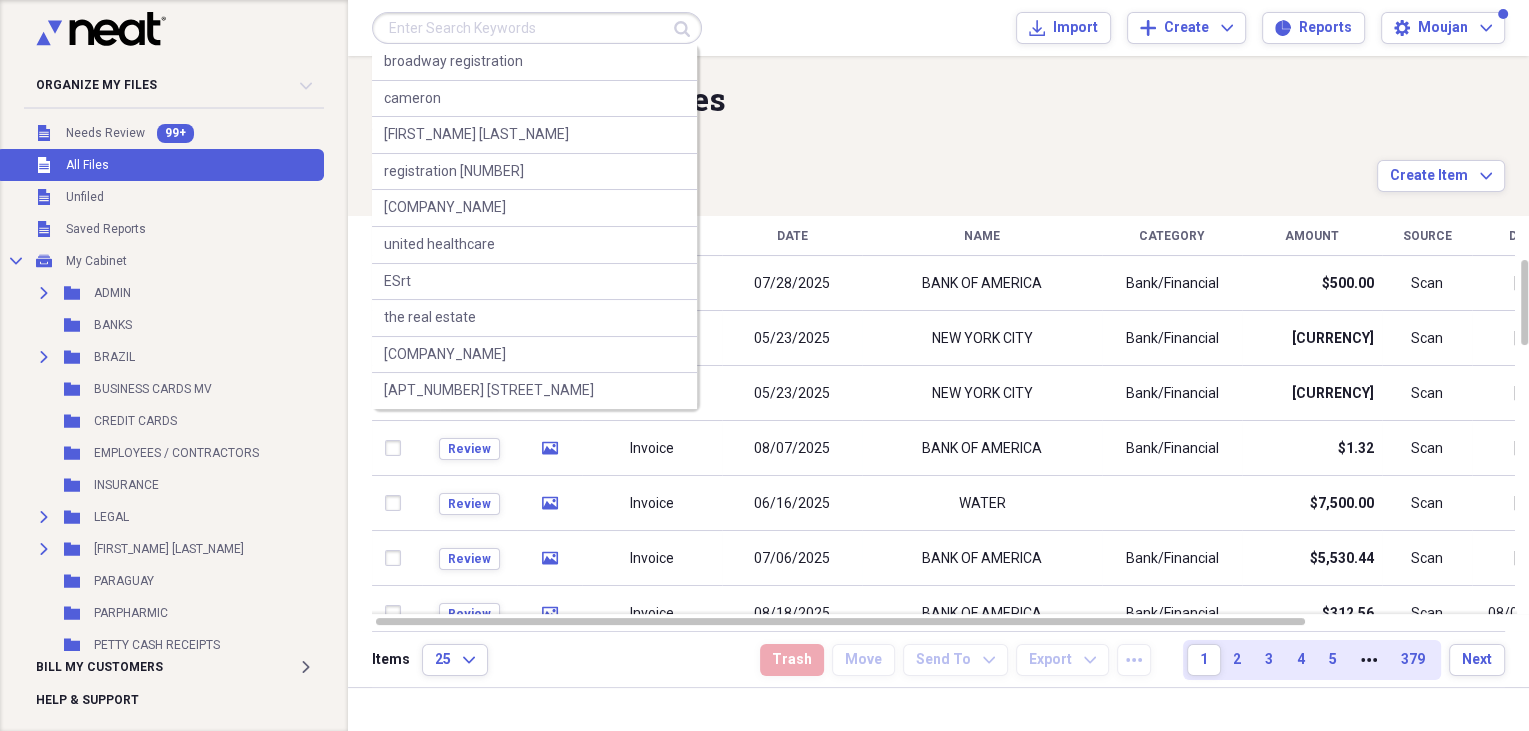 click at bounding box center [537, 28] 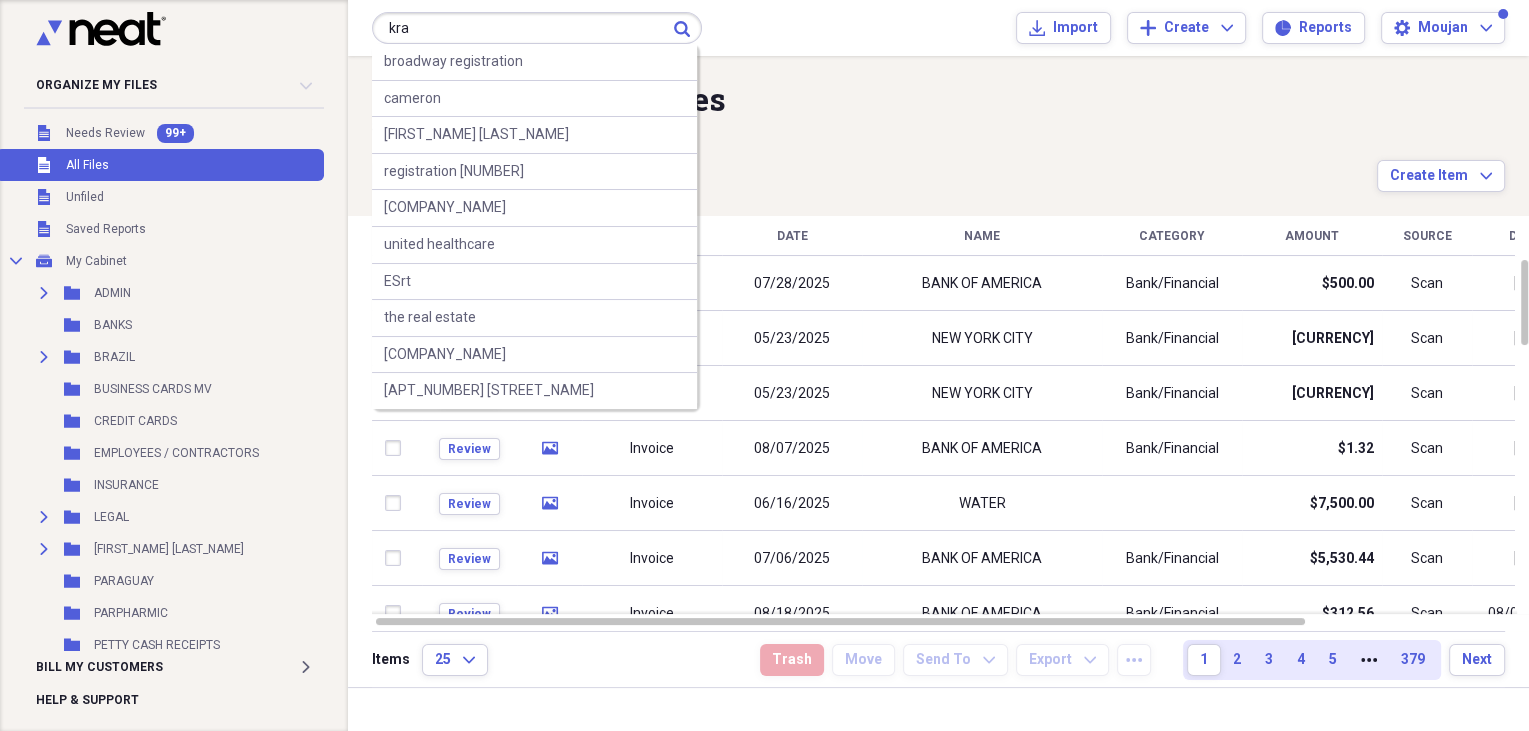 type on "kra" 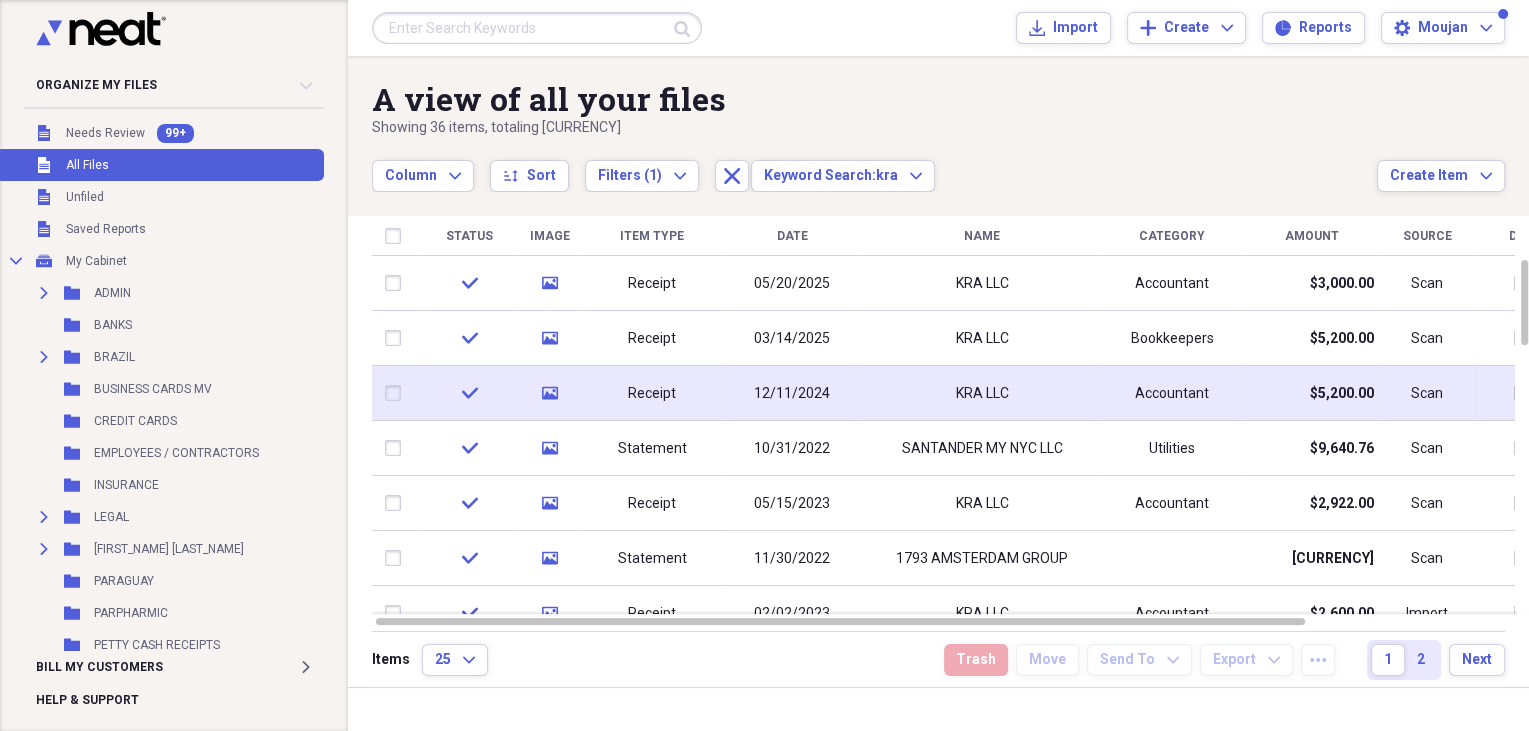click on "Receipt" at bounding box center (652, 393) 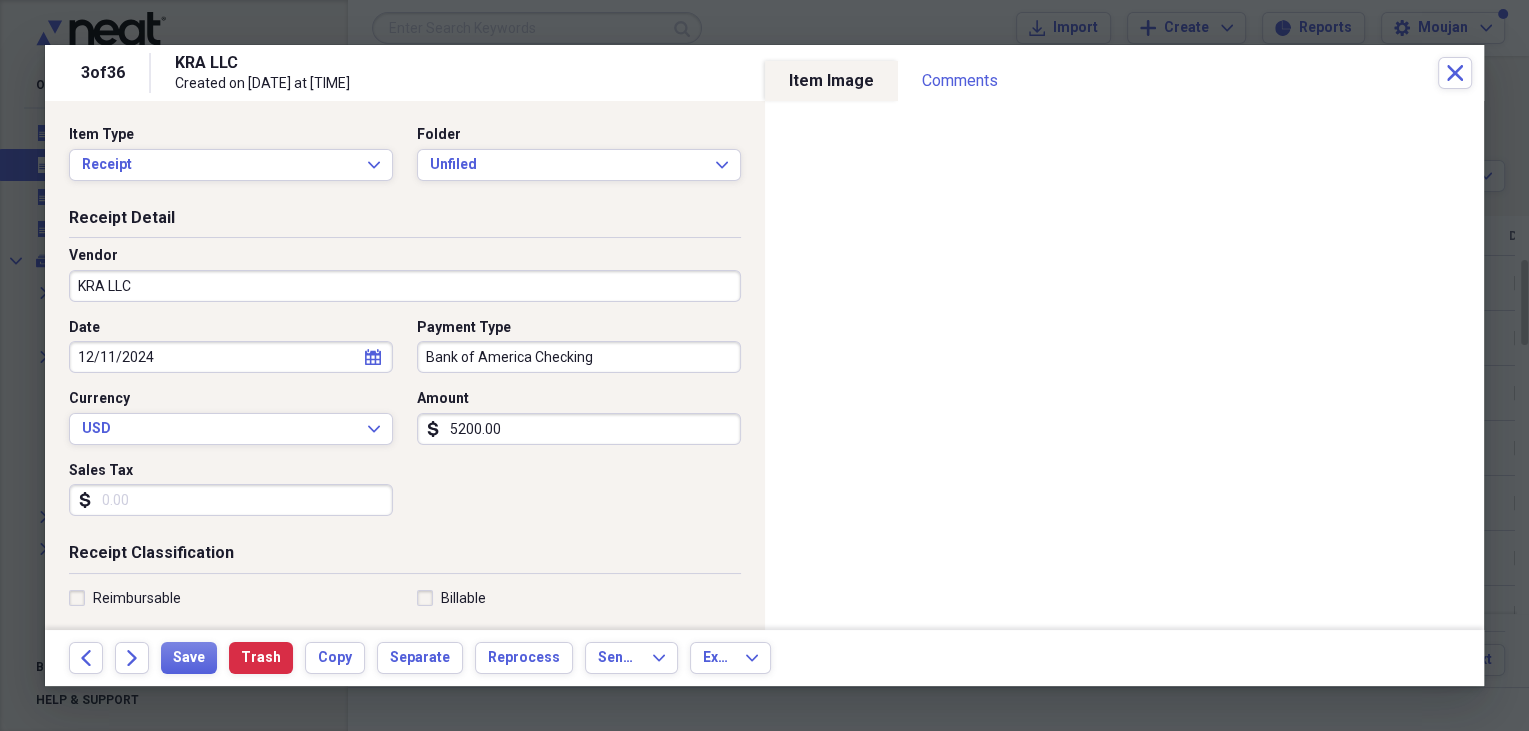 click on "12/11/2024" at bounding box center (231, 357) 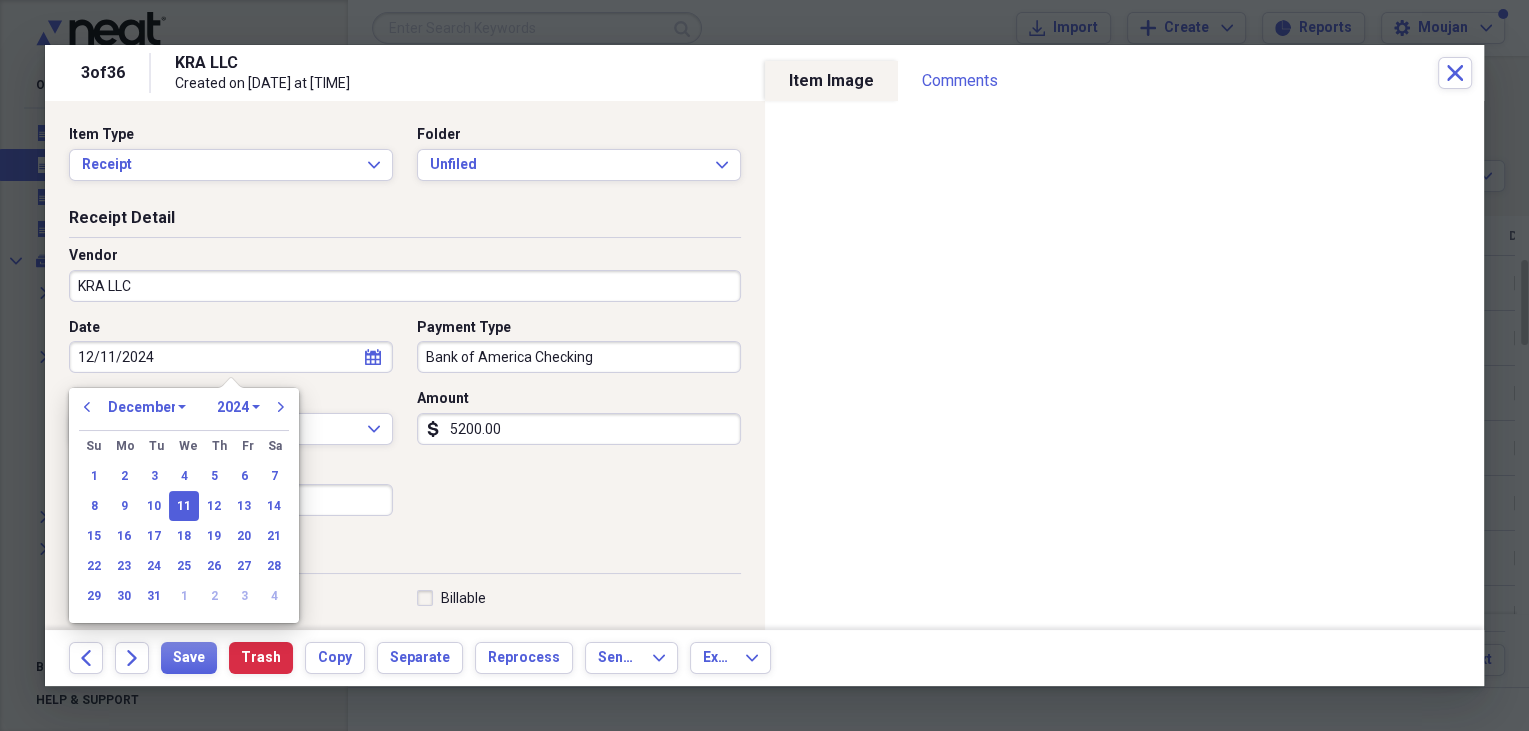 click on "January February March April May June July August September October November December" at bounding box center [147, 407] 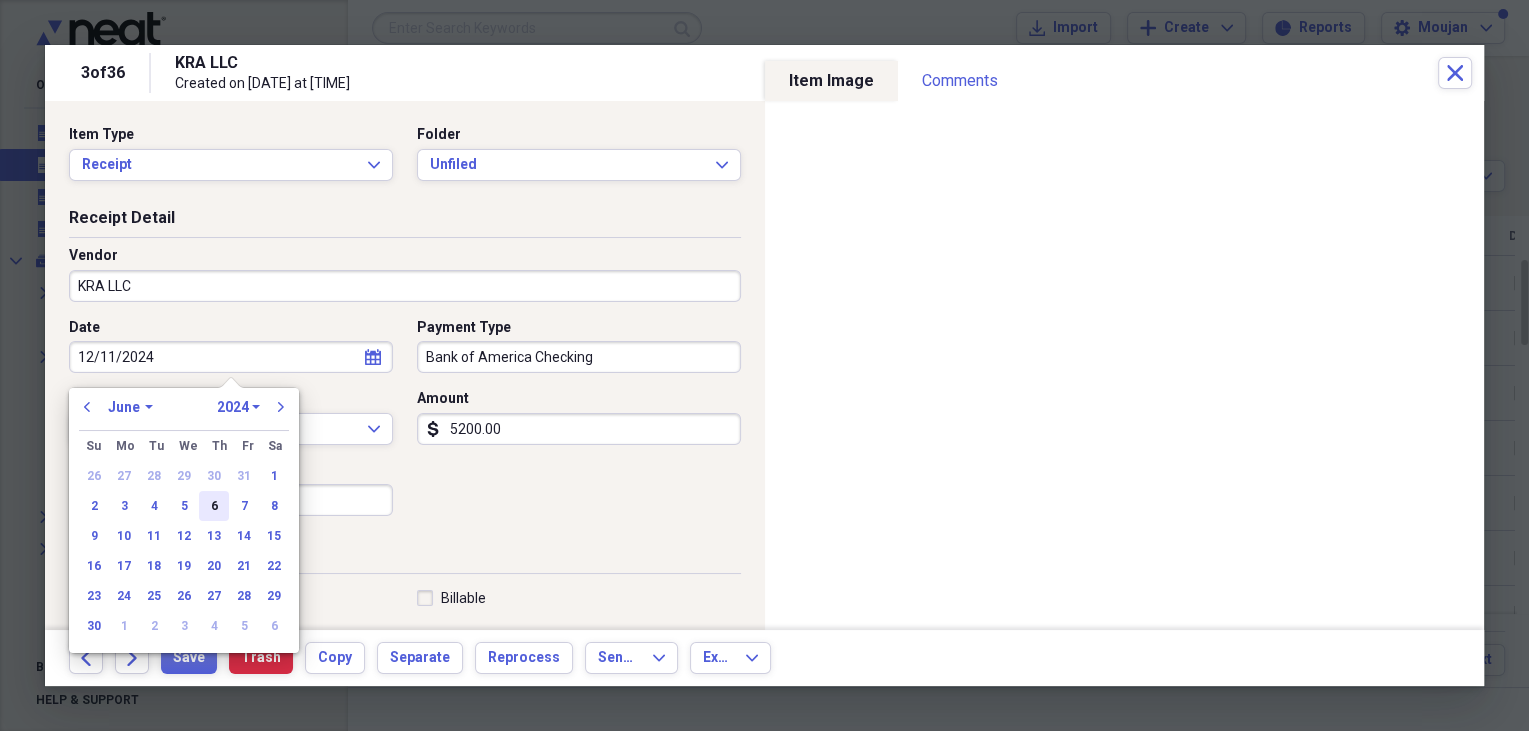 click on "6" at bounding box center [214, 506] 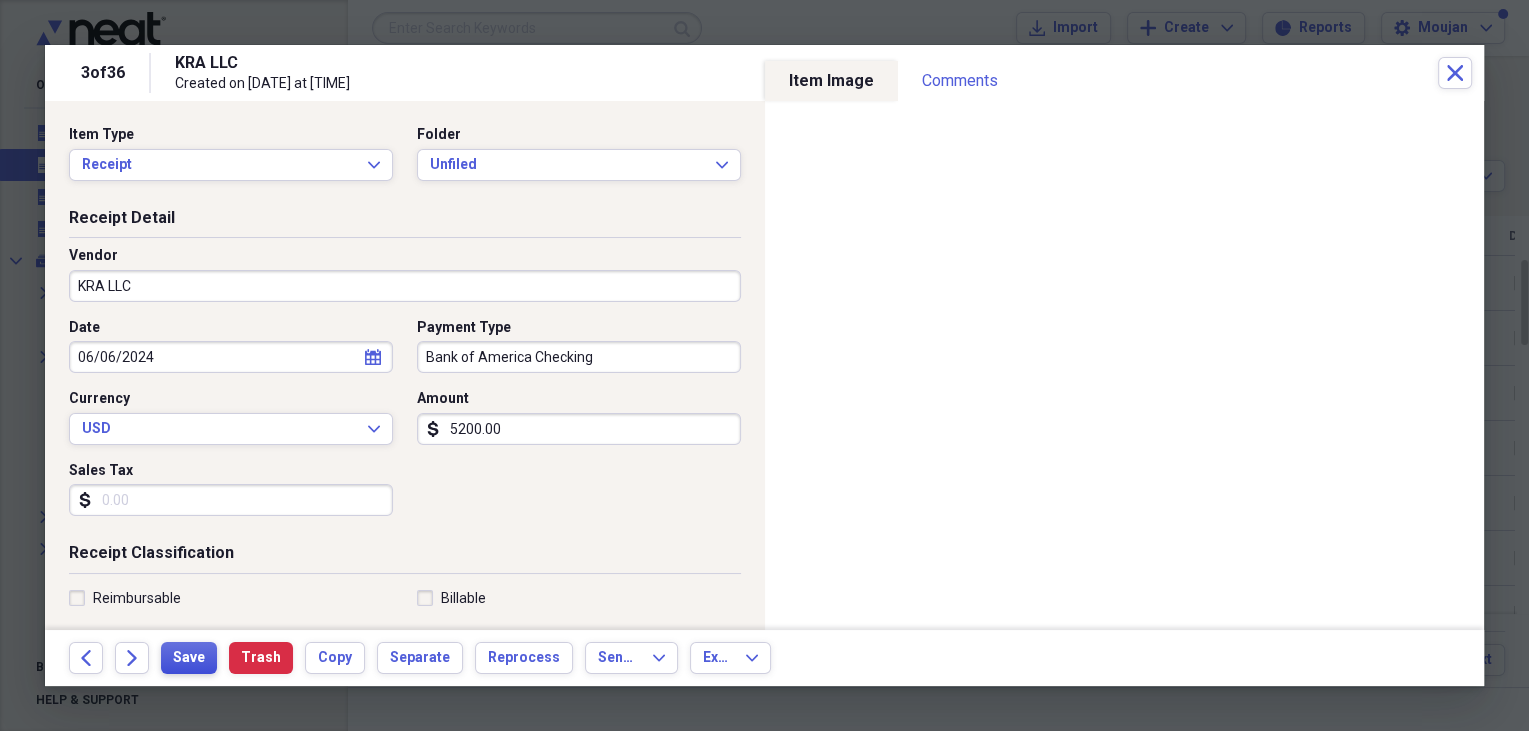 click on "Save" at bounding box center (189, 658) 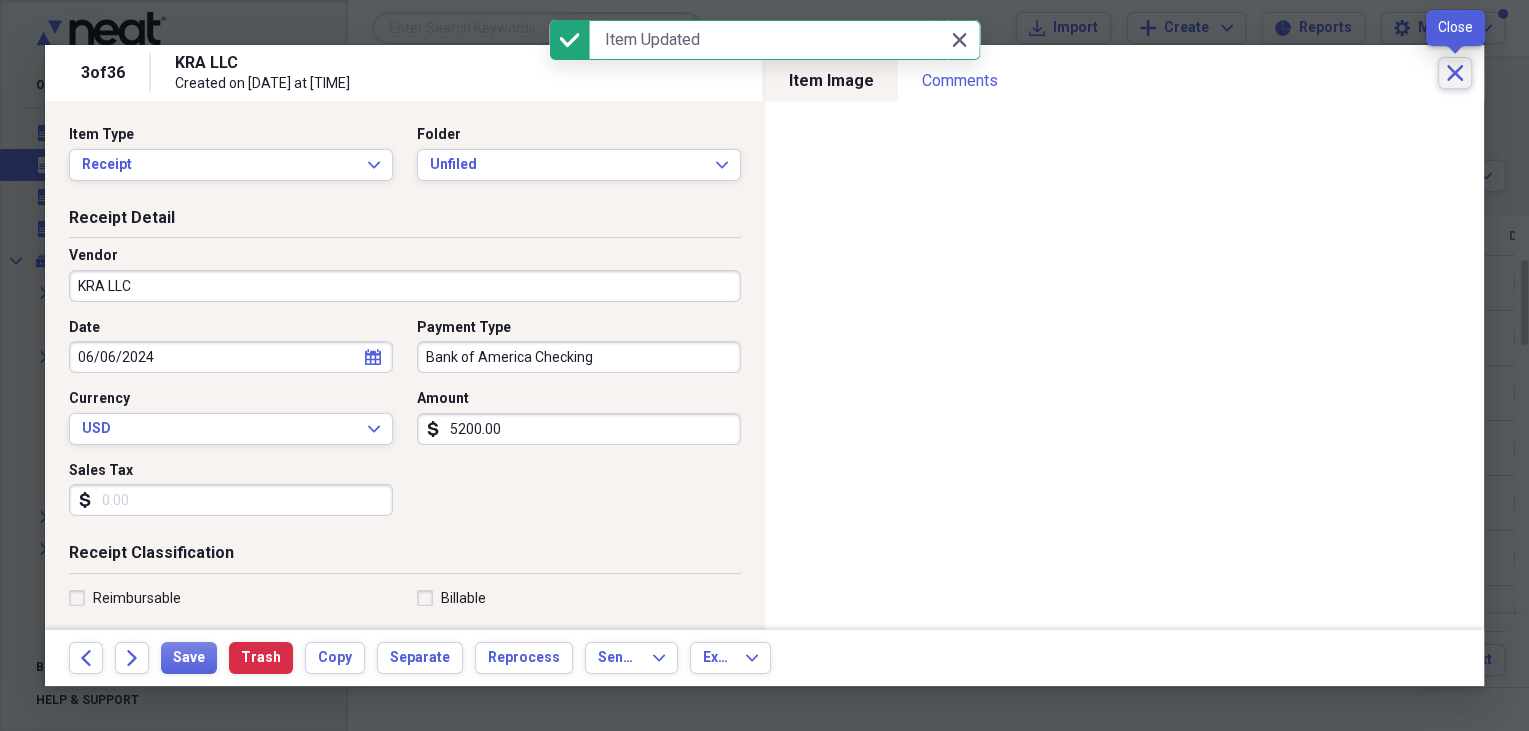 click 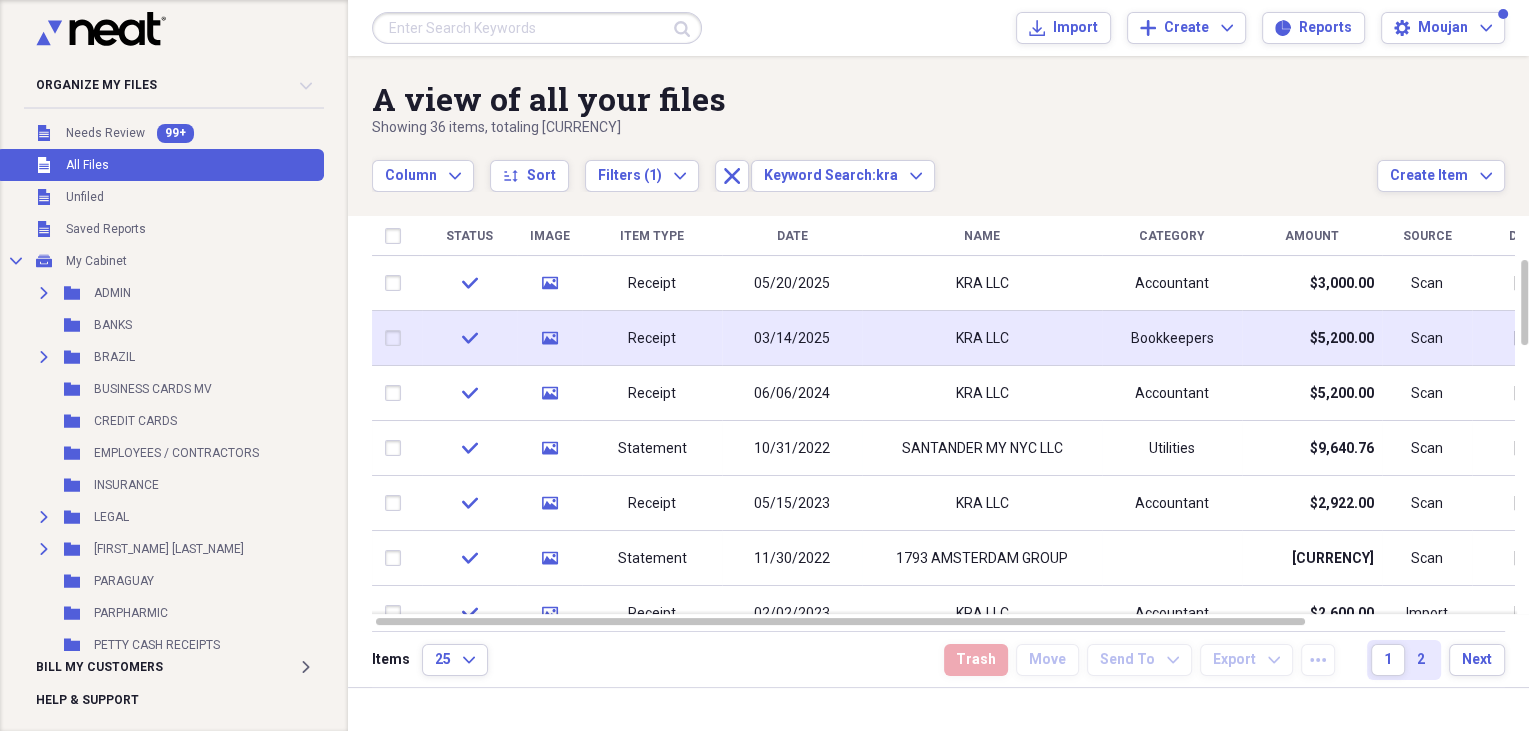 click on "KRA LLC" at bounding box center (982, 338) 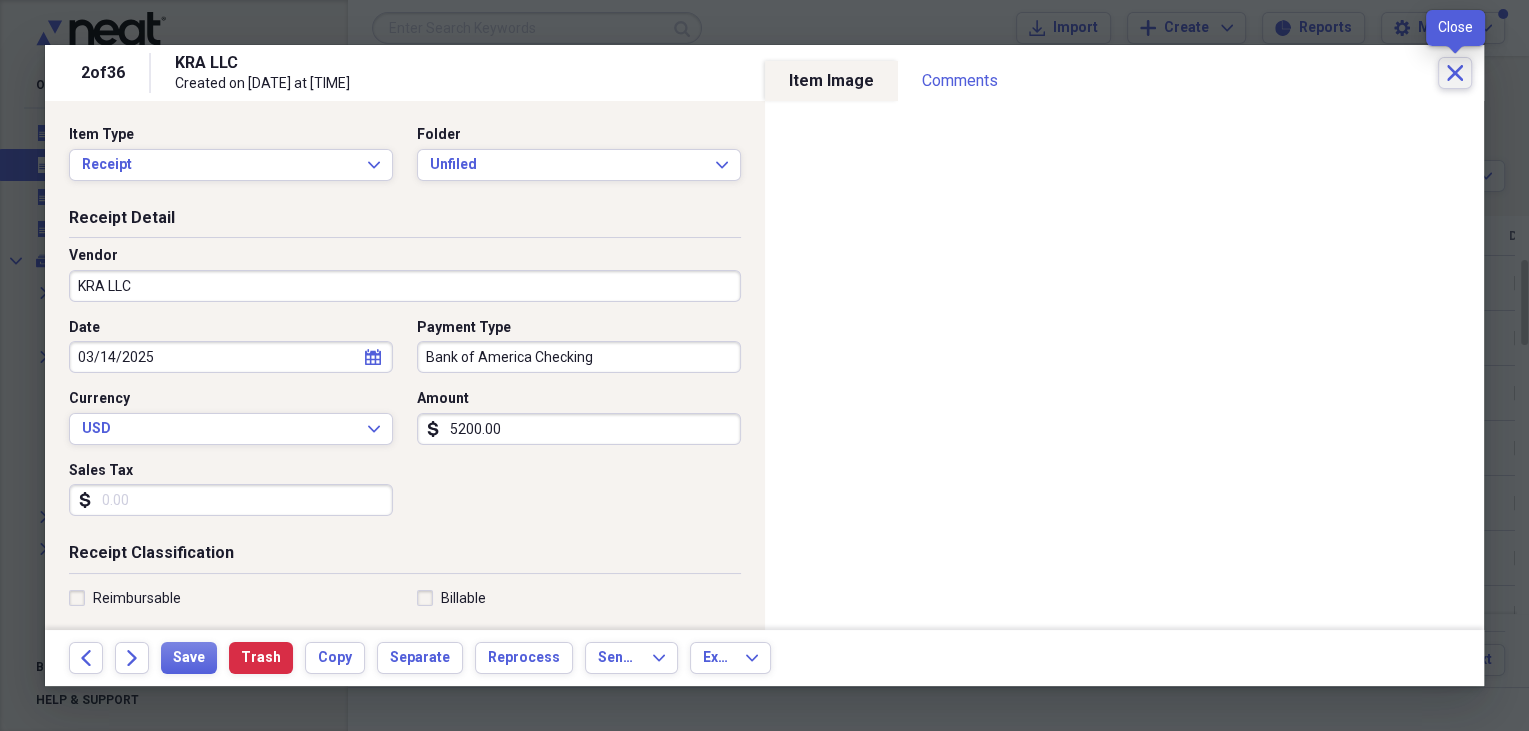 click on "Close" 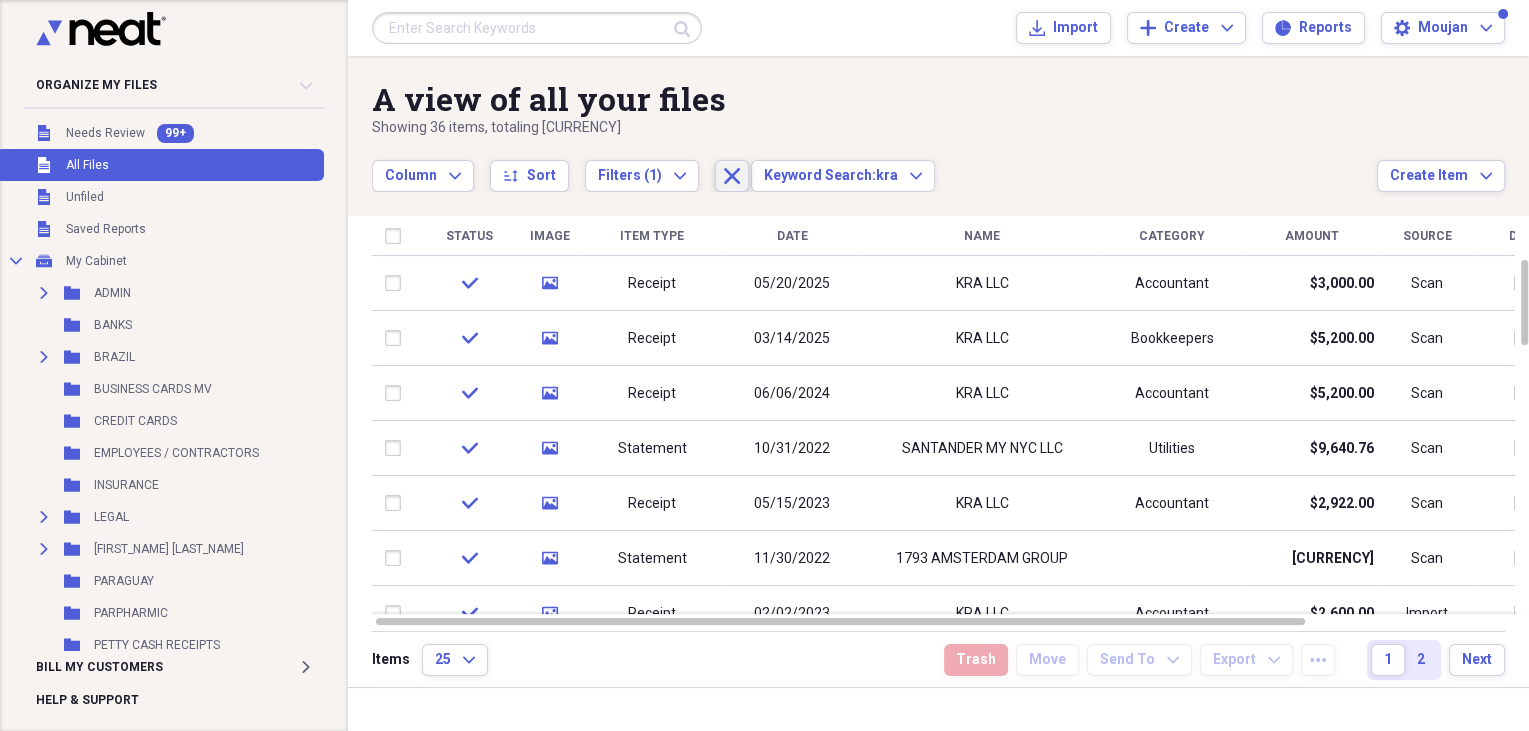 drag, startPoint x: 722, startPoint y: 173, endPoint x: 705, endPoint y: 162, distance: 20.248457 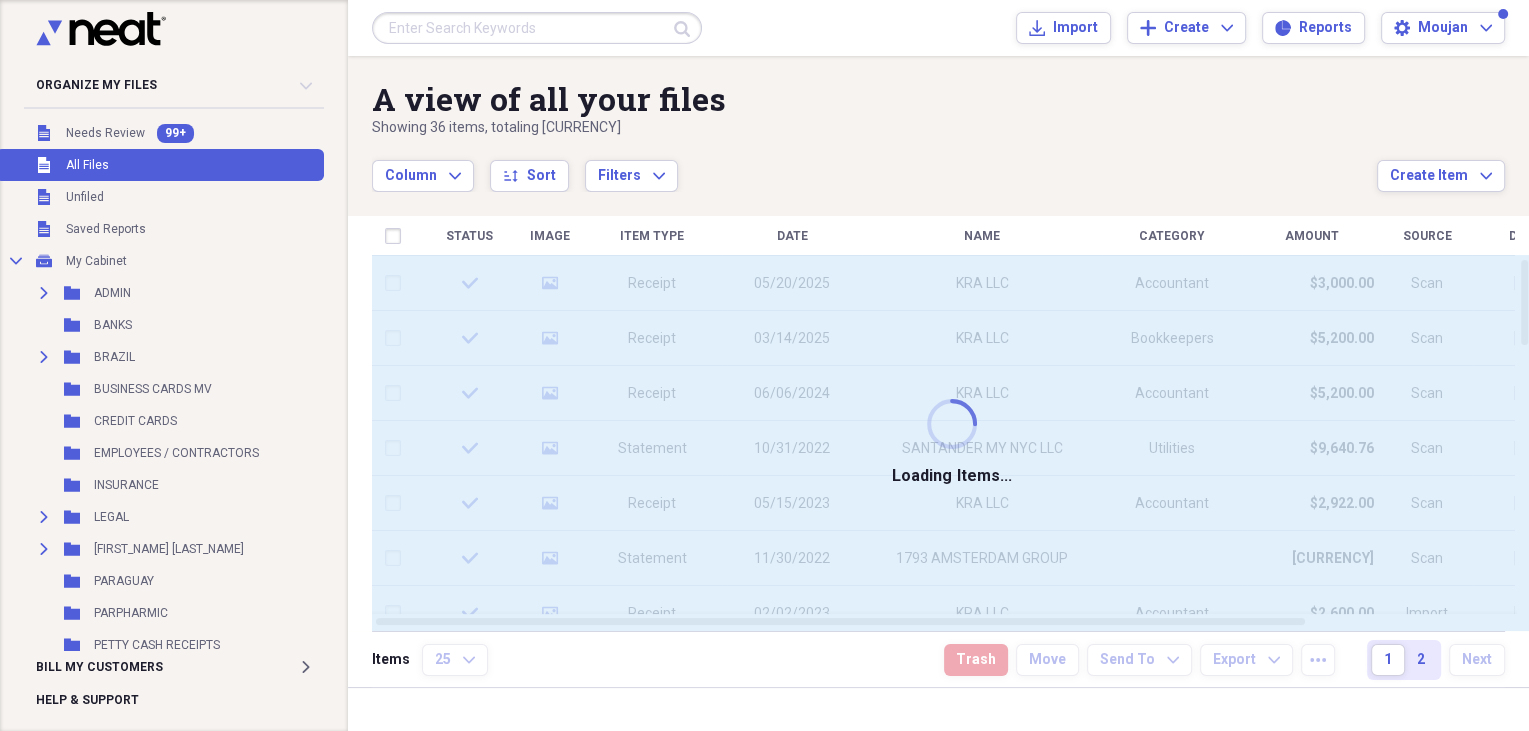 click at bounding box center [537, 28] 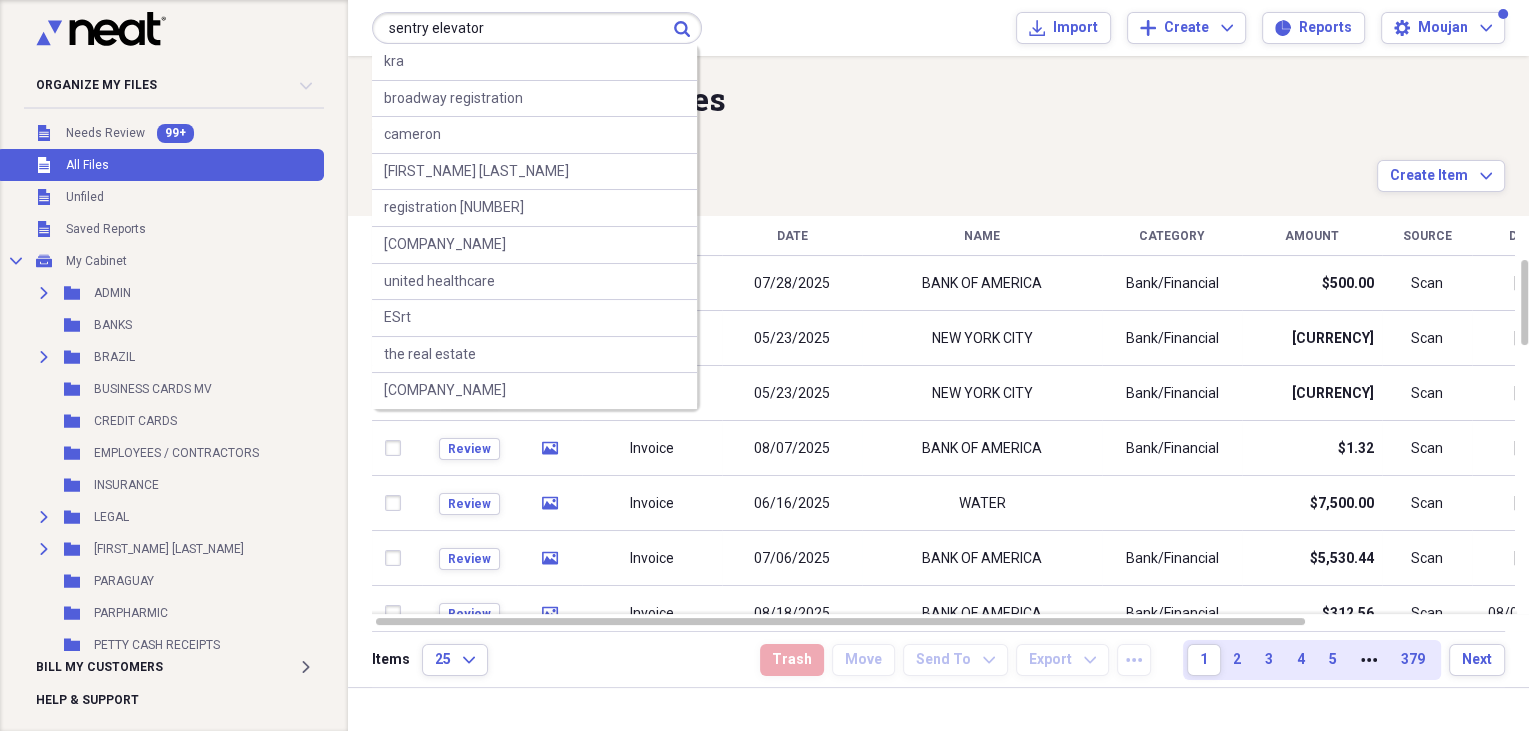 type on "sentry elevator" 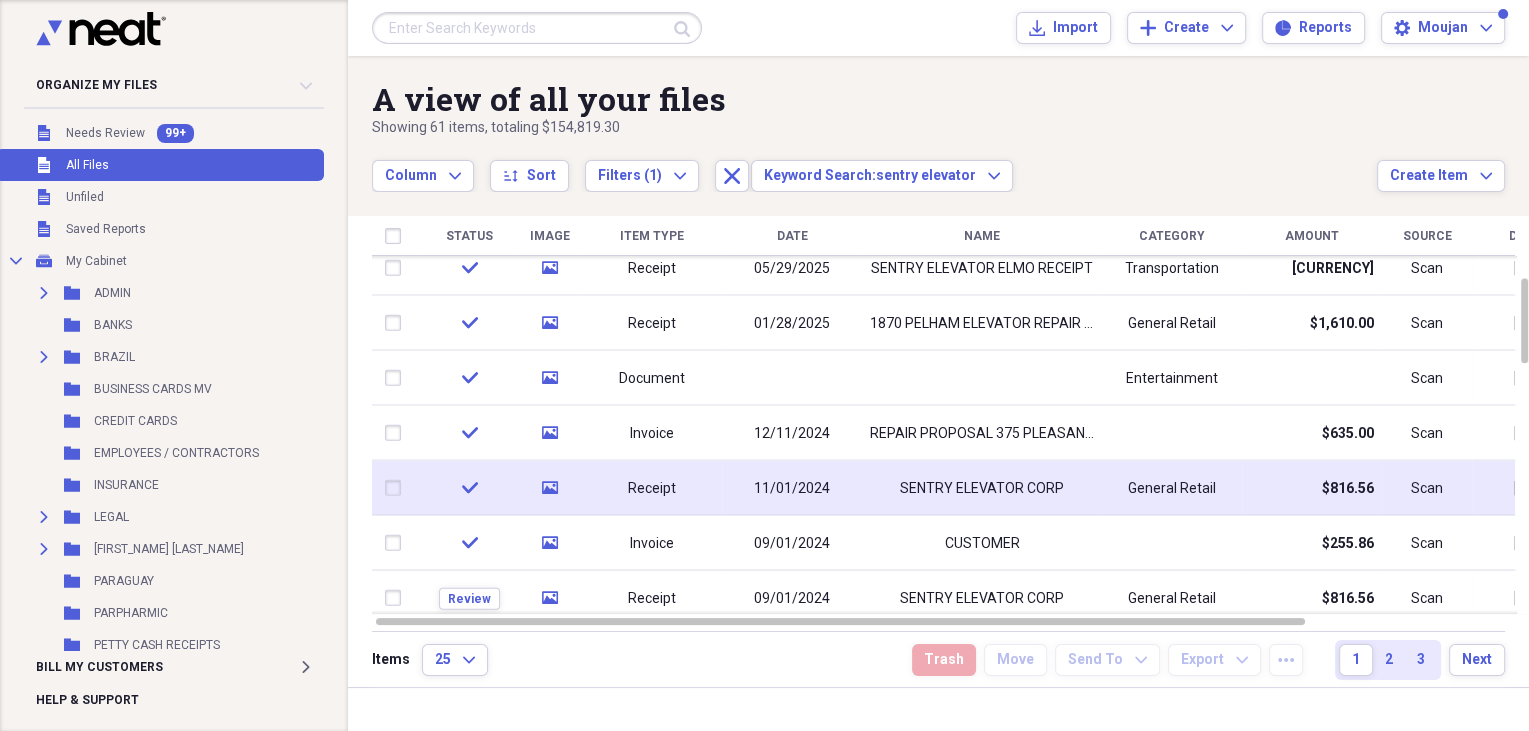 click on "11/01/2024" at bounding box center [792, 488] 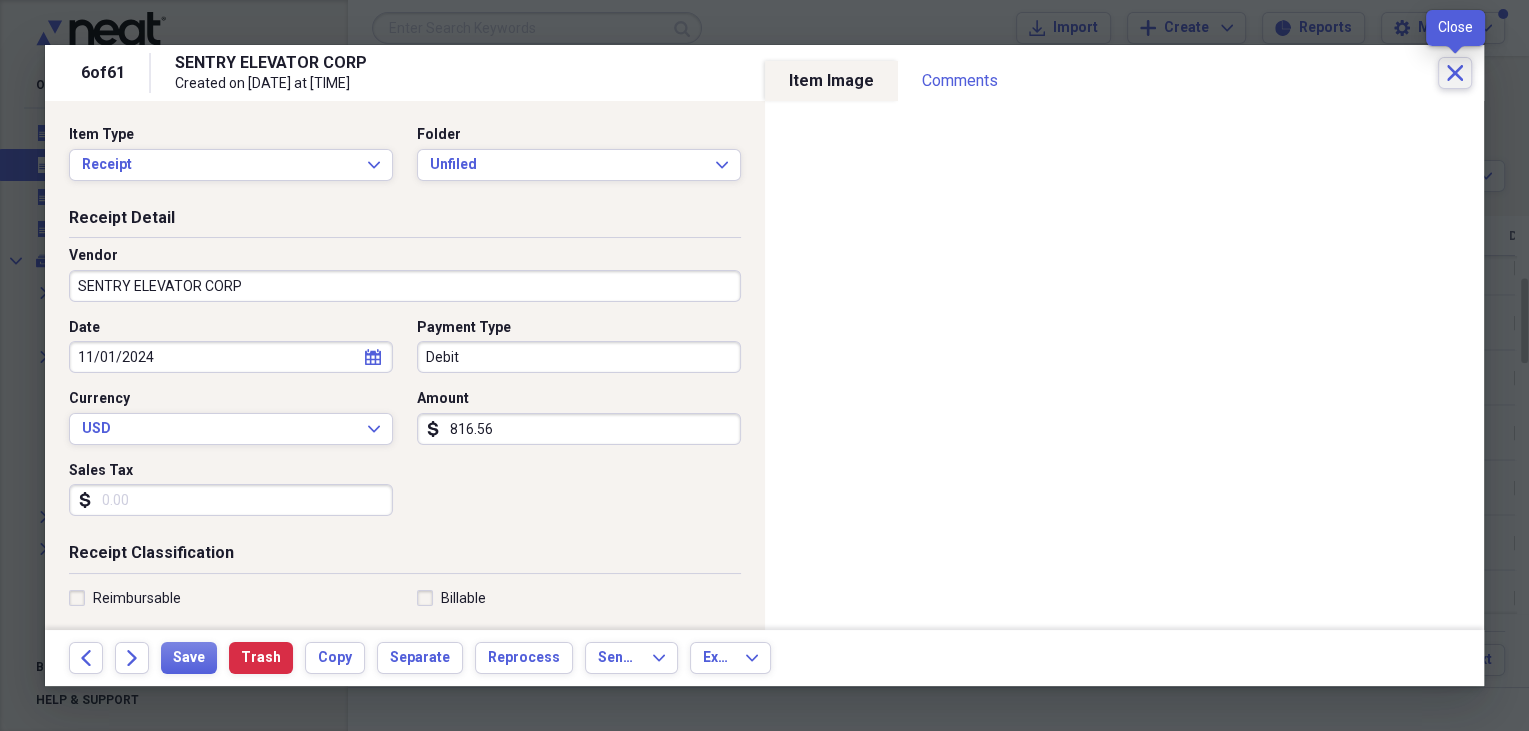 click on "Close" at bounding box center [1455, 73] 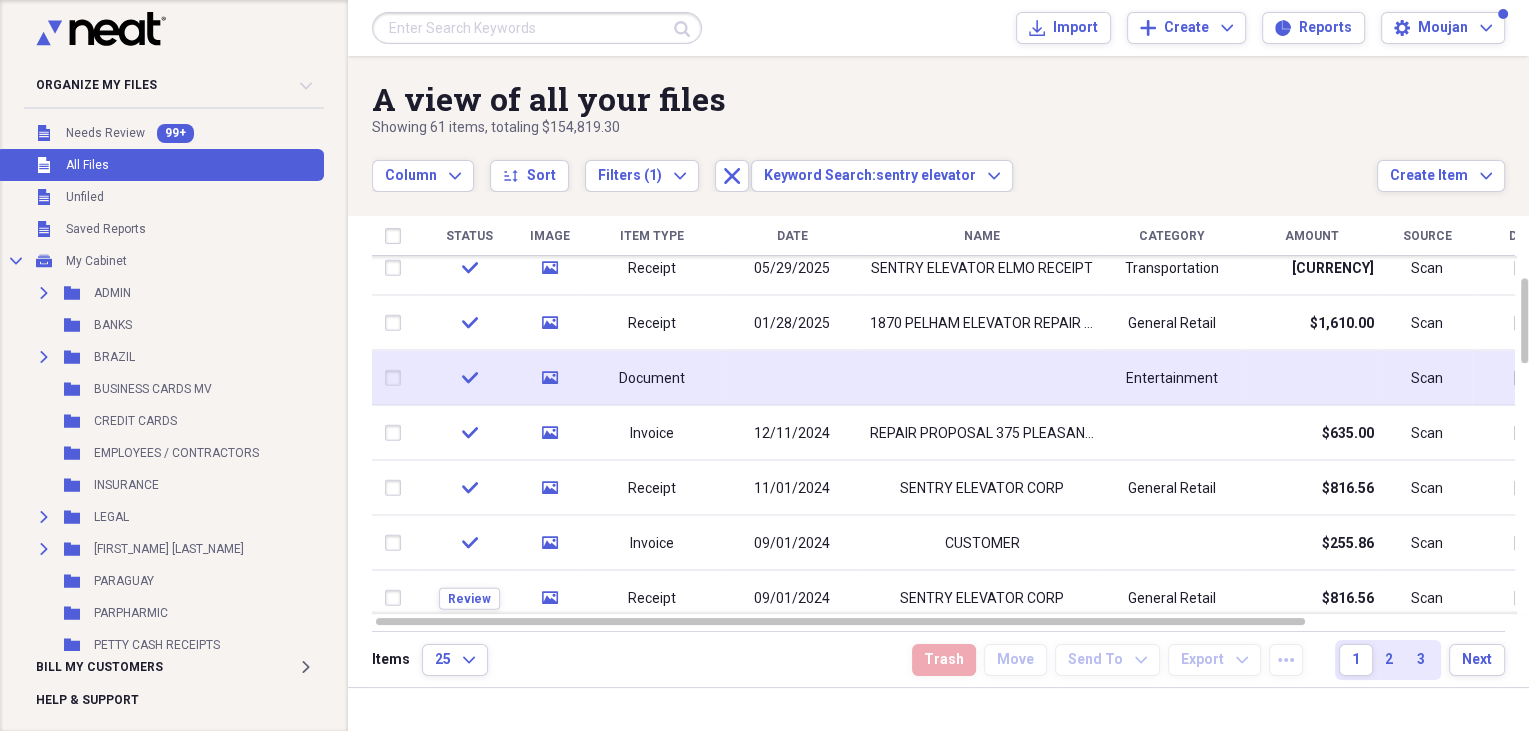 click at bounding box center (982, 378) 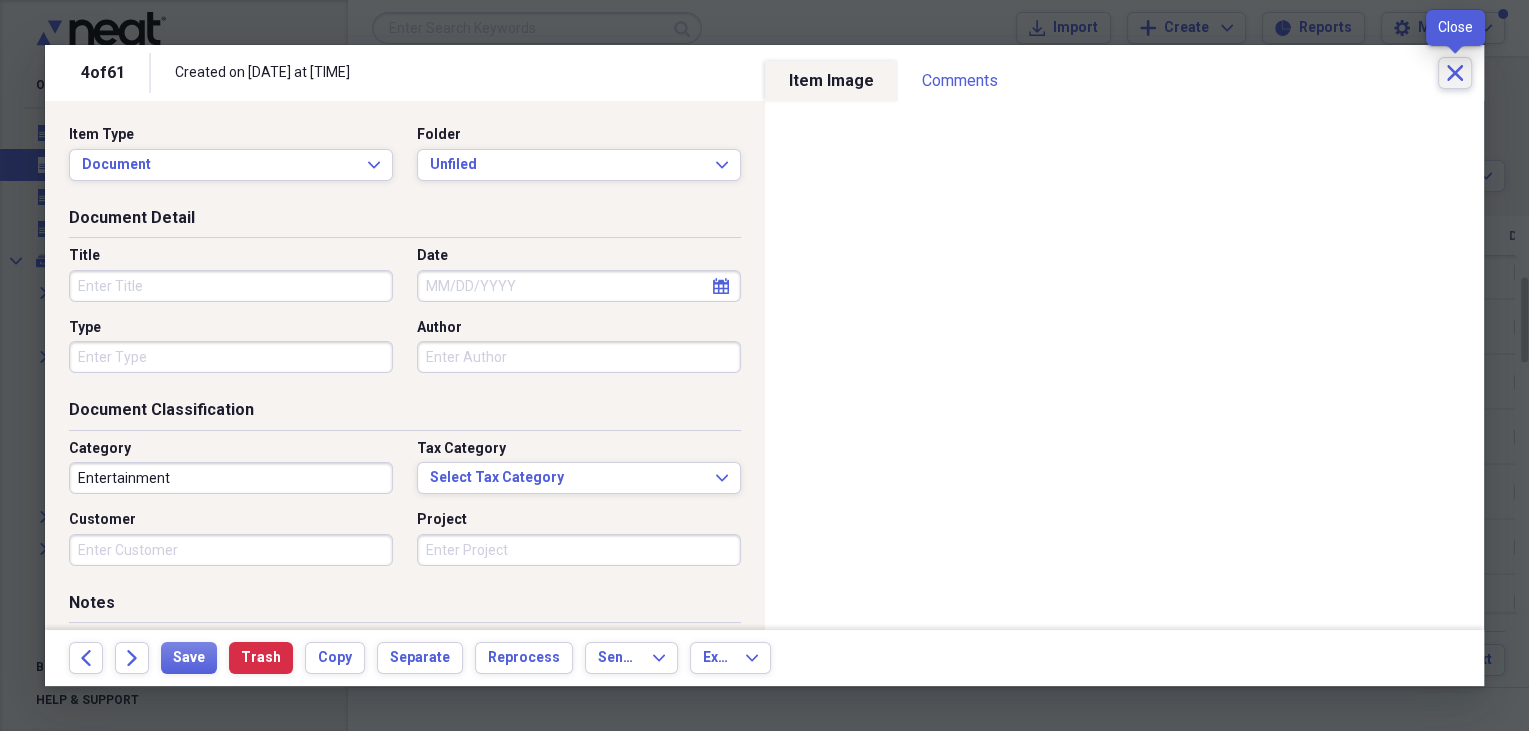 click on "Close" at bounding box center (1455, 73) 